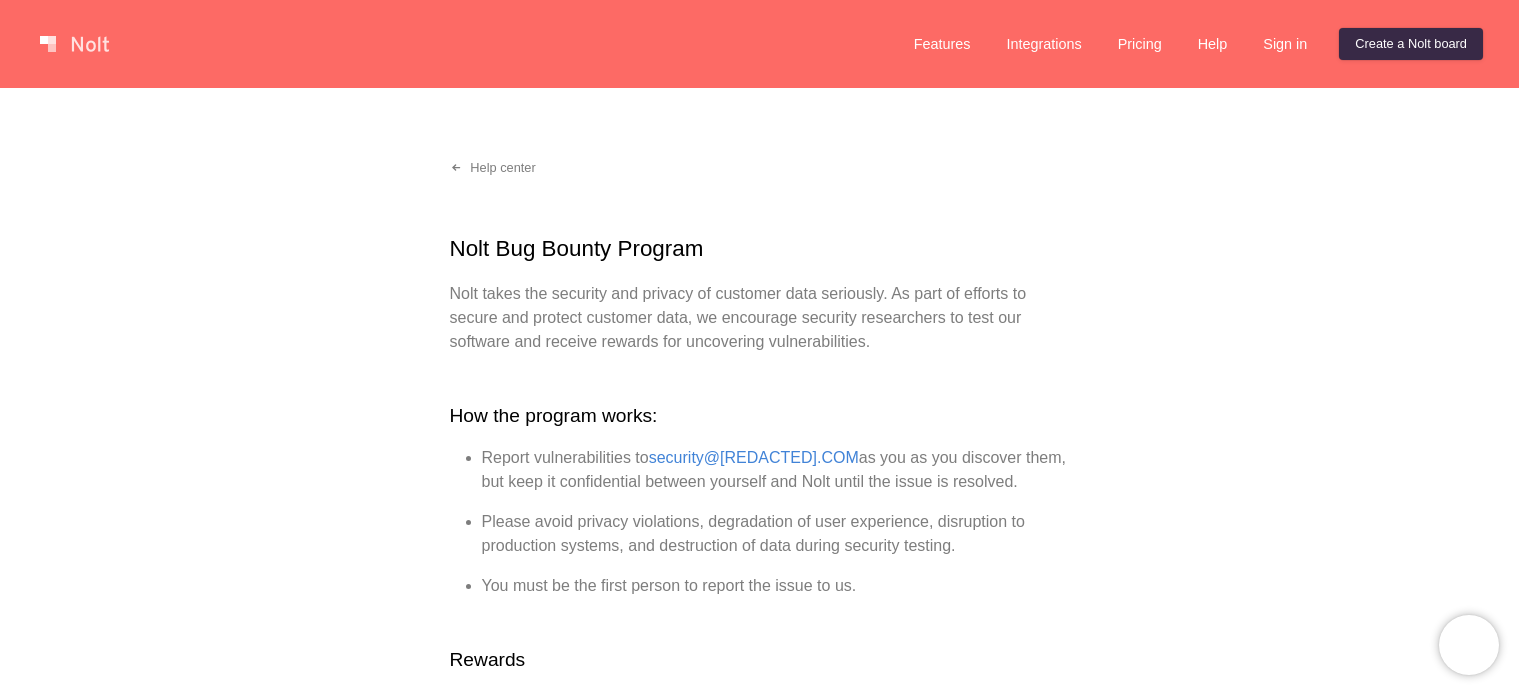scroll, scrollTop: 0, scrollLeft: 0, axis: both 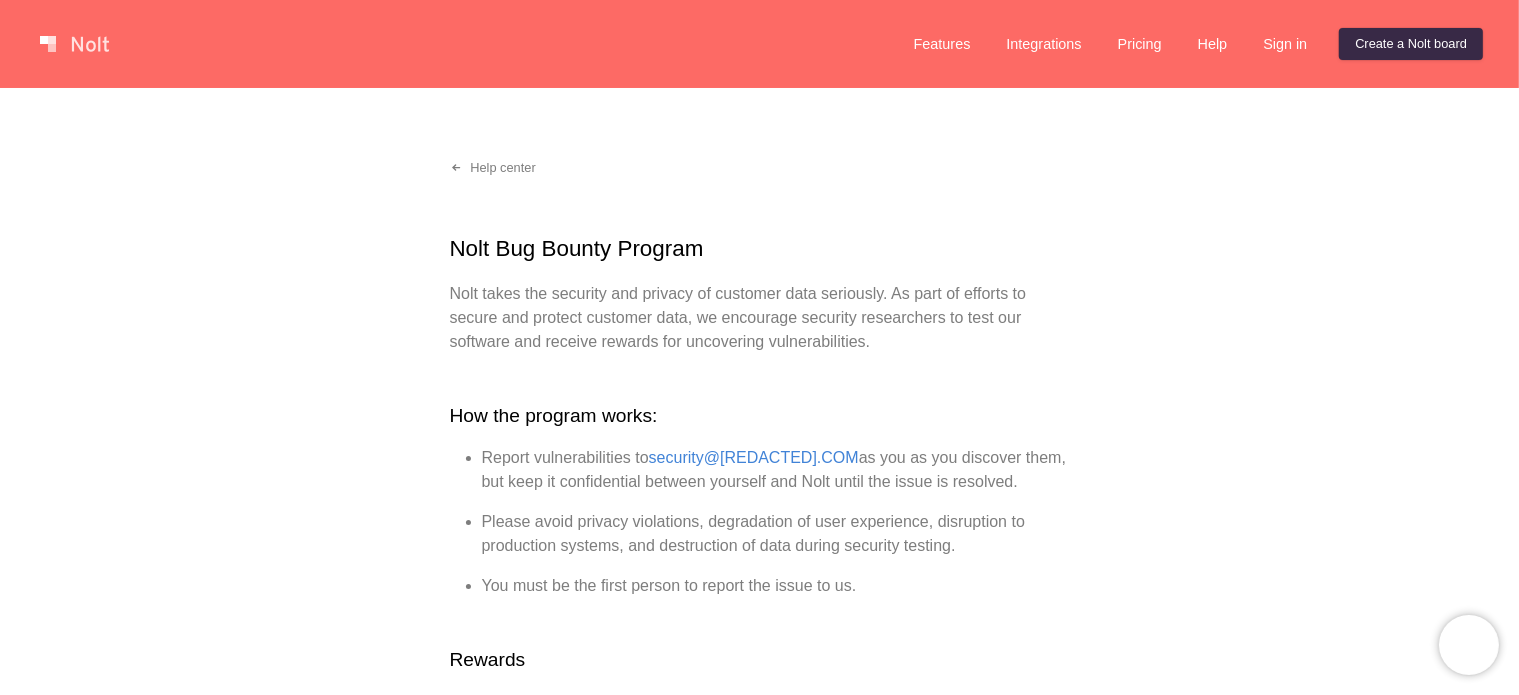 click at bounding box center [74, 44] 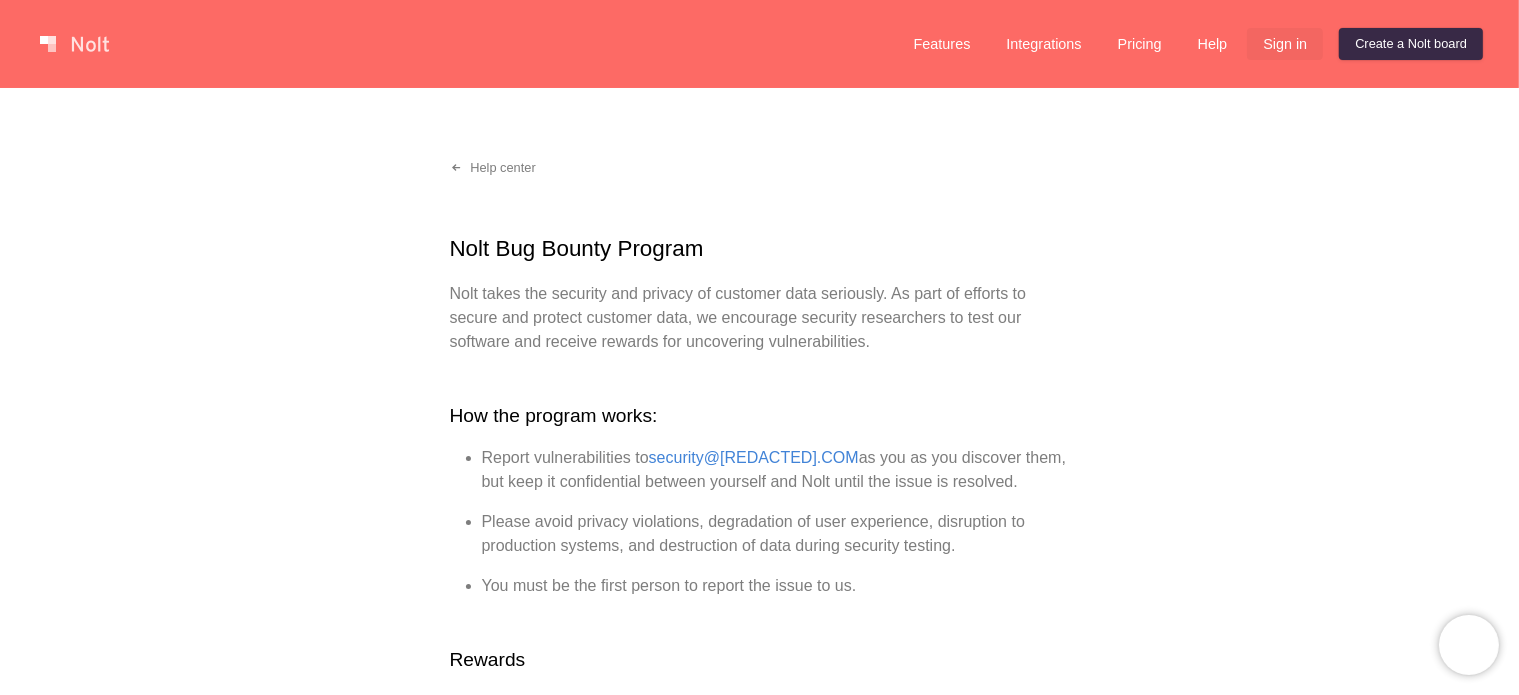 click on "Sign in" at bounding box center (1285, 44) 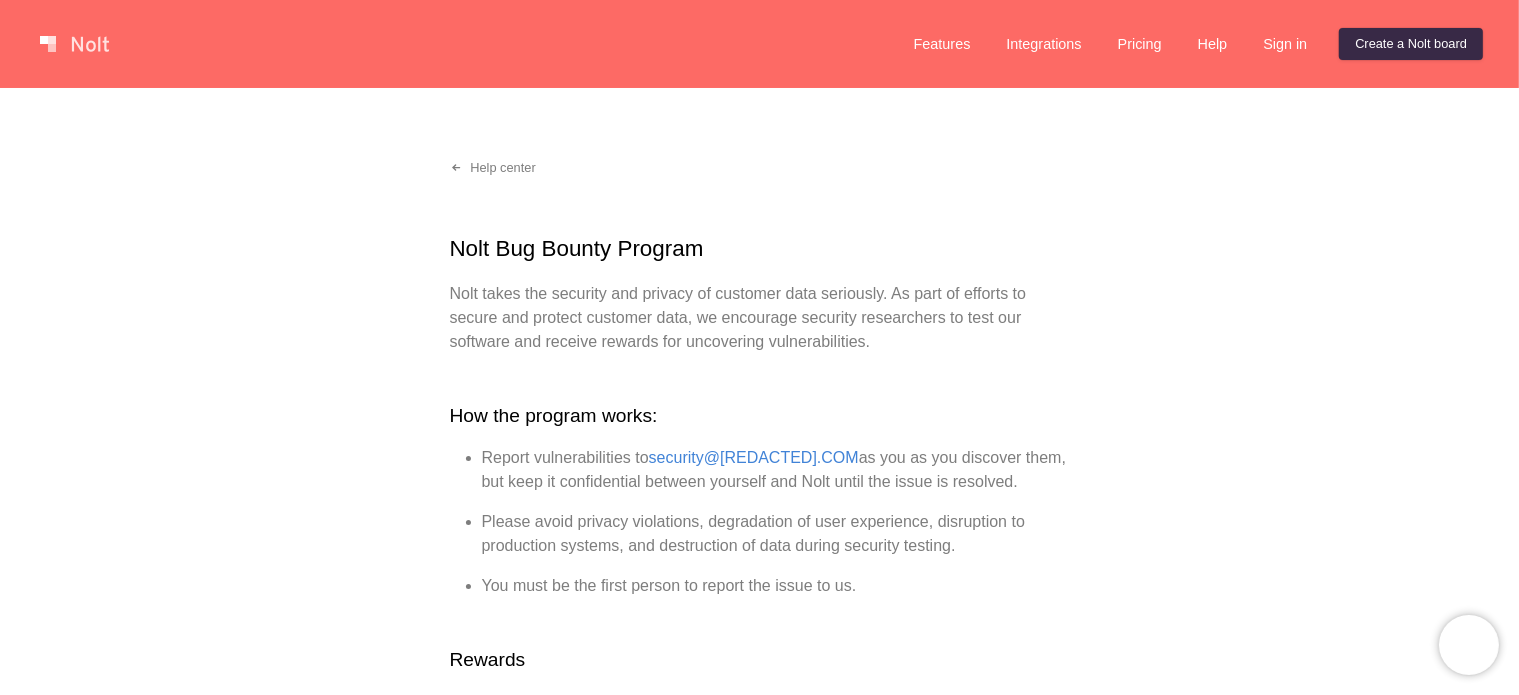 drag, startPoint x: 1291, startPoint y: 43, endPoint x: 736, endPoint y: 139, distance: 563.2415 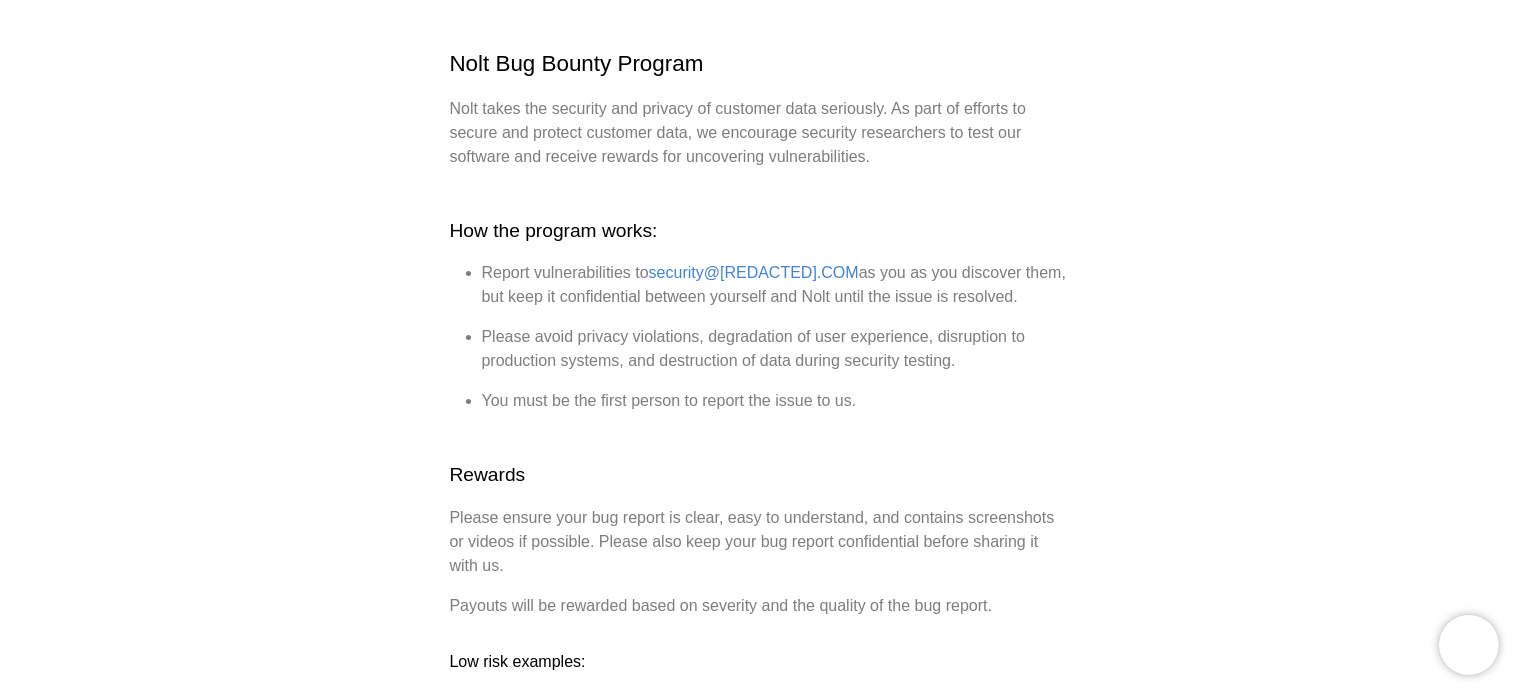 scroll, scrollTop: 0, scrollLeft: 0, axis: both 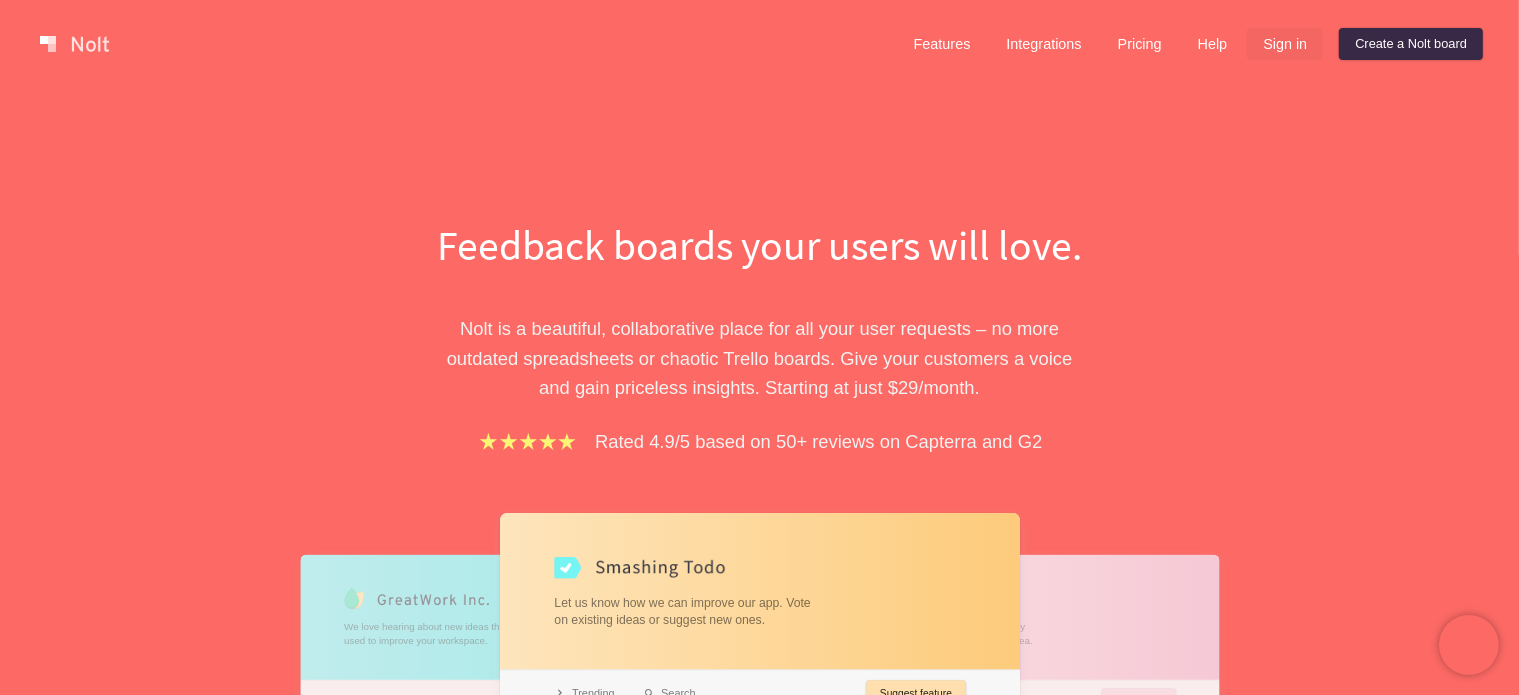 click on "Sign in" at bounding box center (1285, 44) 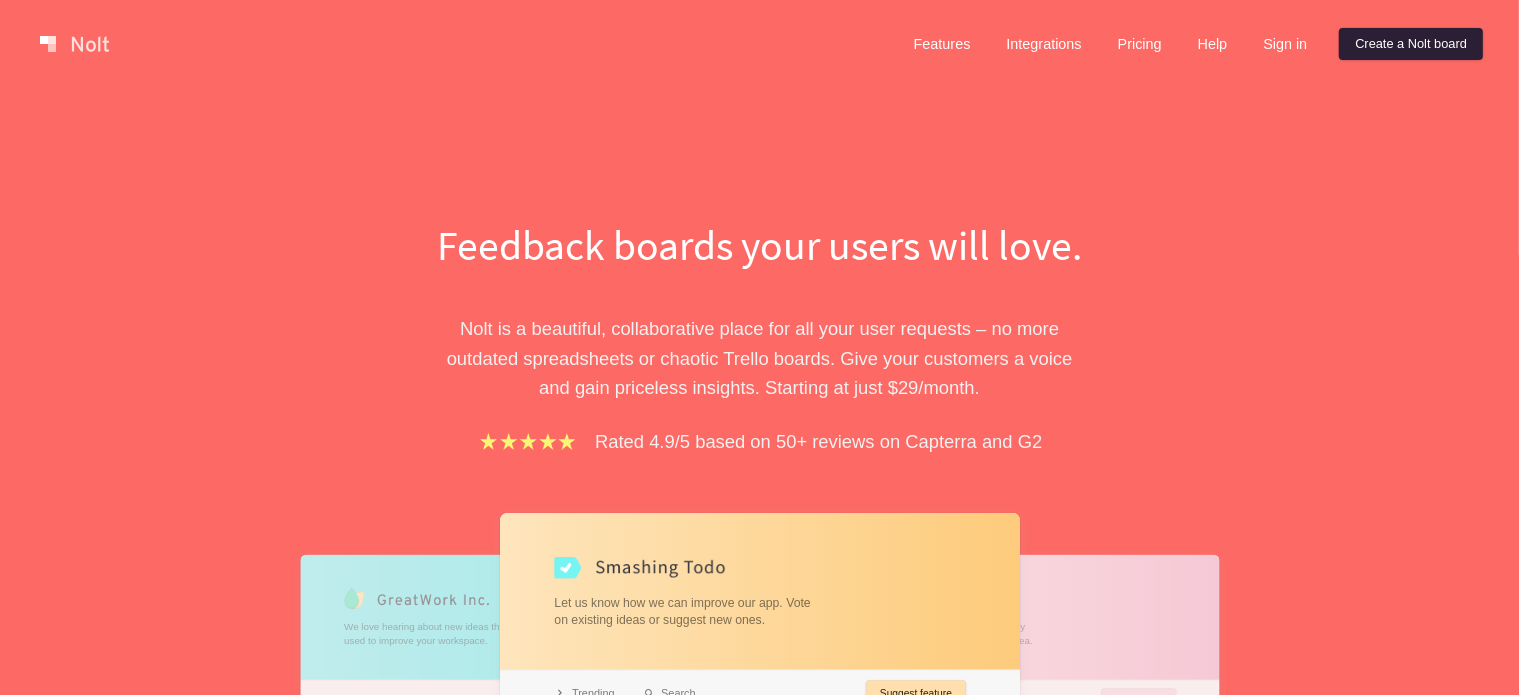 click on "Create a Nolt board" at bounding box center [1411, 44] 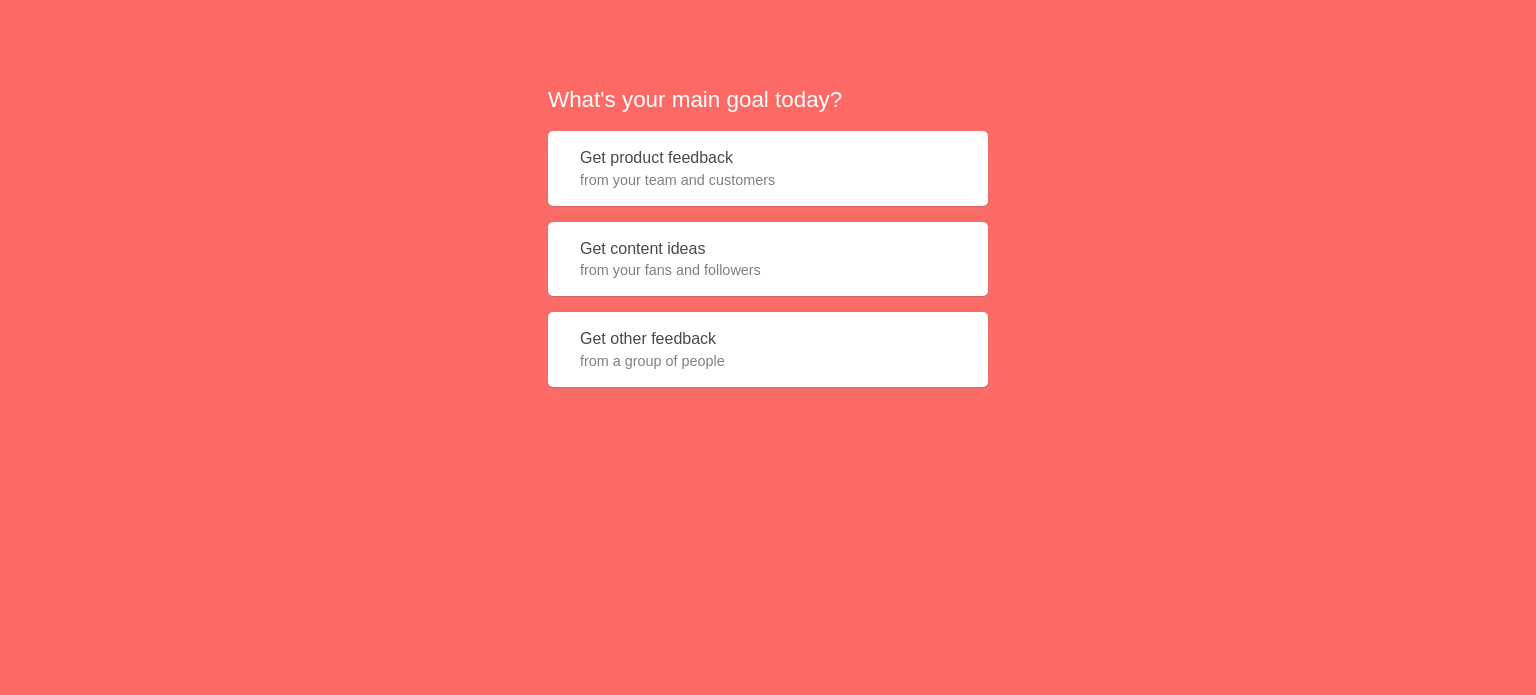 click on "from a group of people" at bounding box center (768, 180) 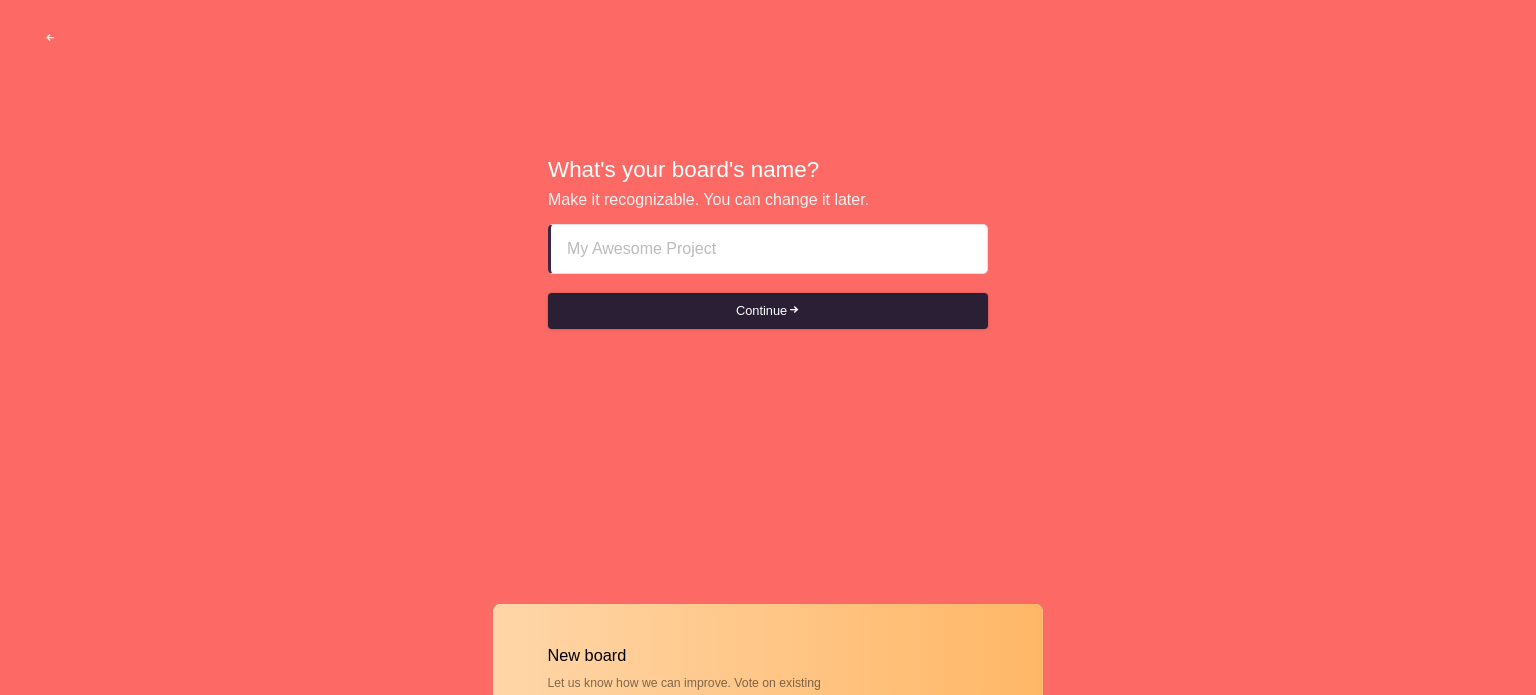 type on "s" 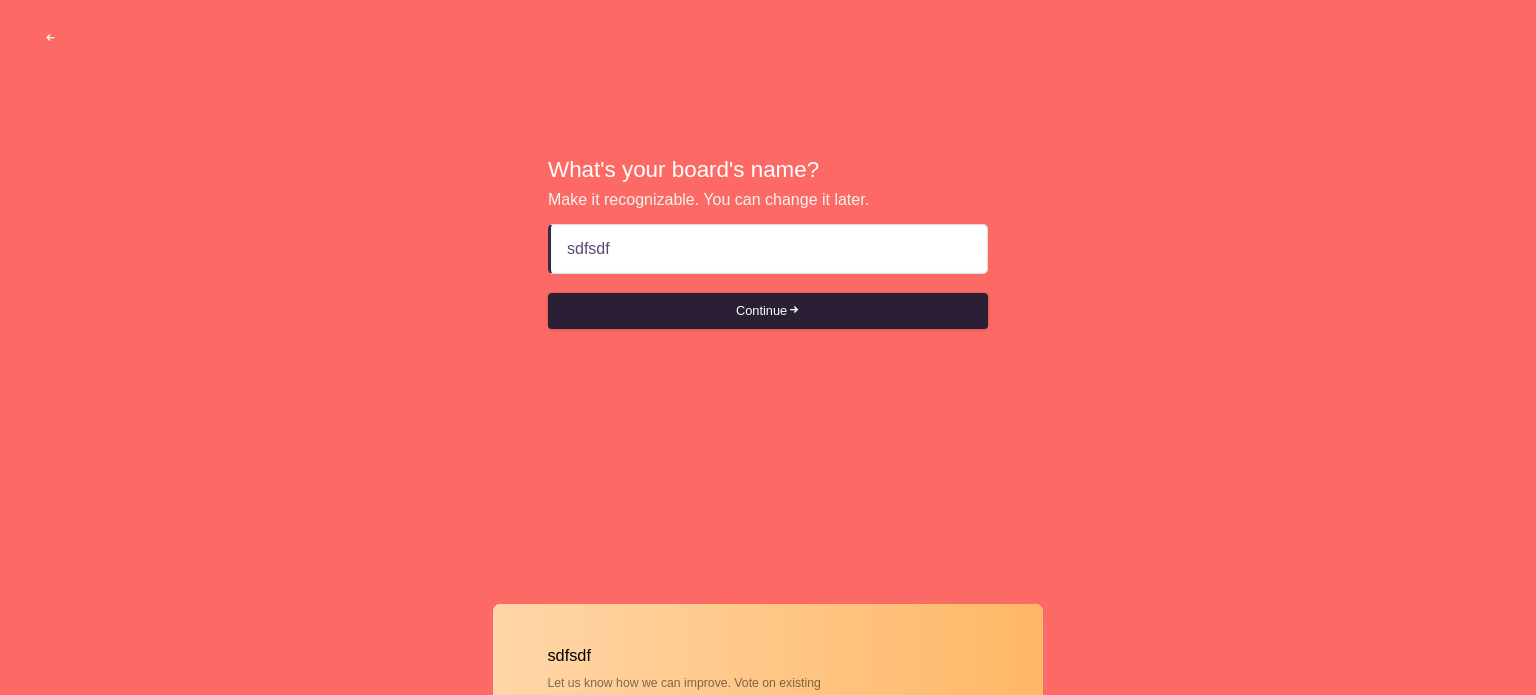 click on "Continue" at bounding box center (768, 311) 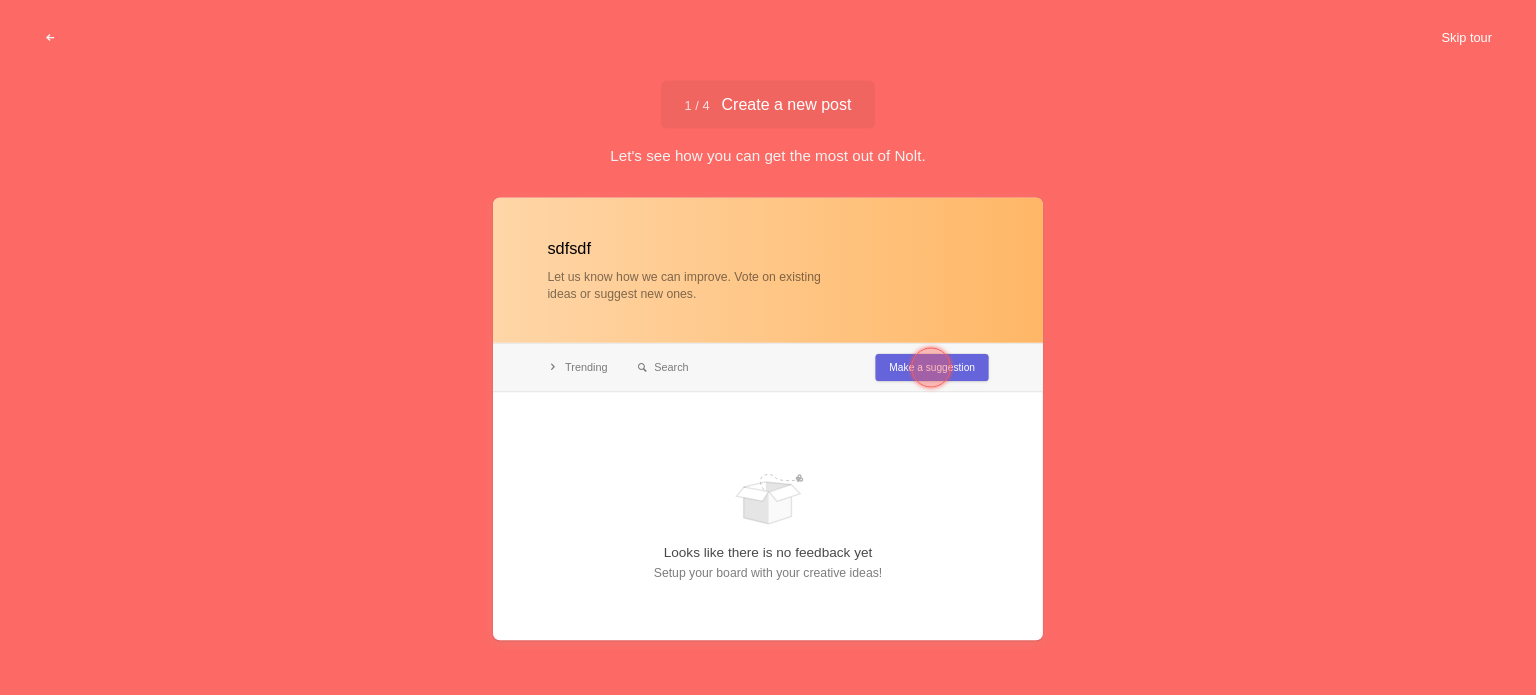click on "Skip tour" at bounding box center (1466, 38) 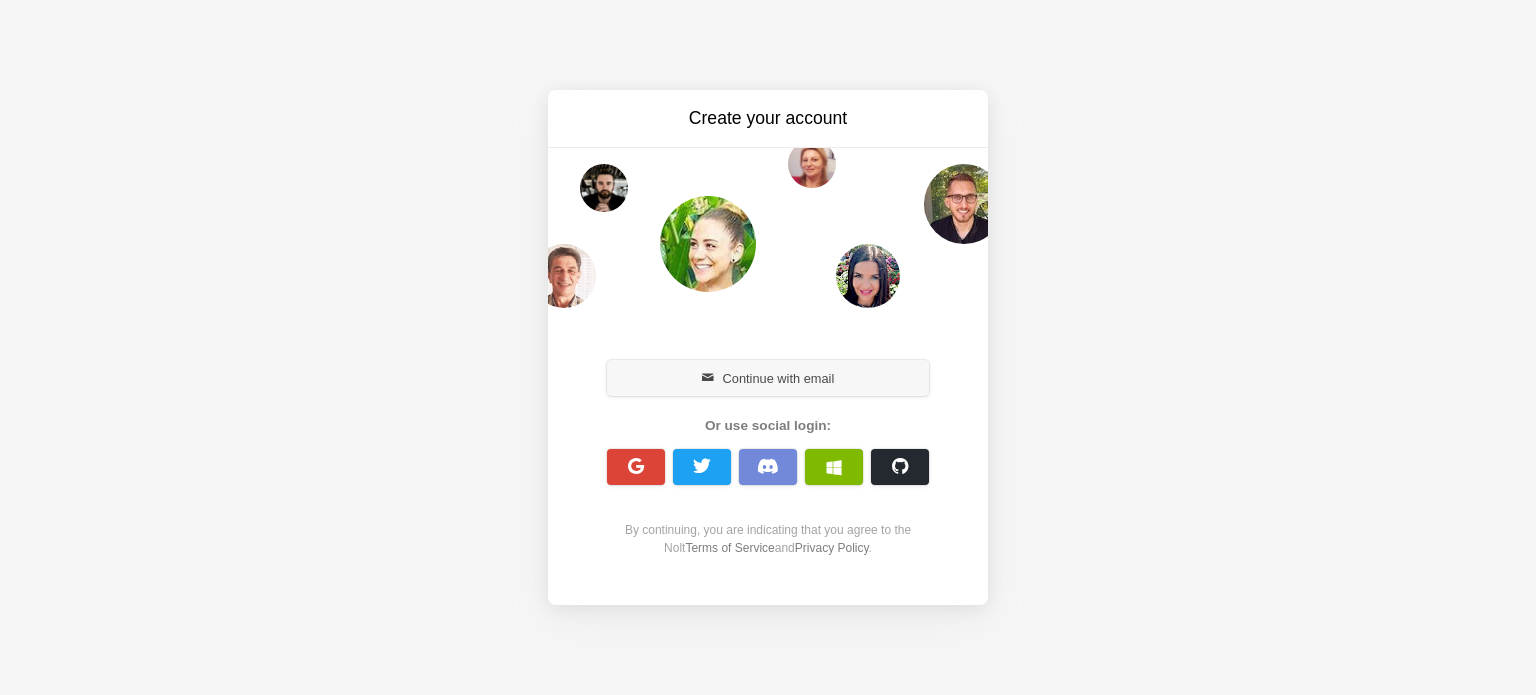 click on "Continue with email" at bounding box center (768, 378) 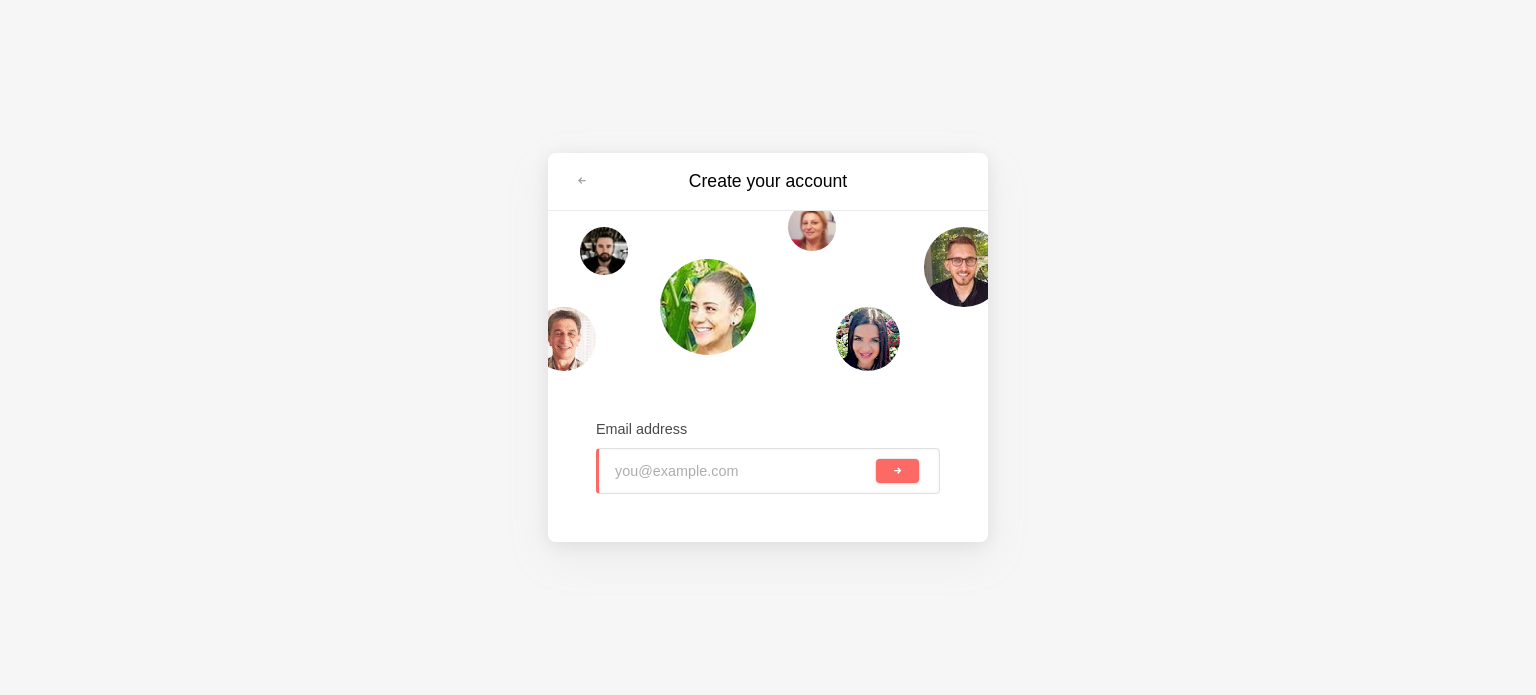 type on "pilamo3181@fenexy.com" 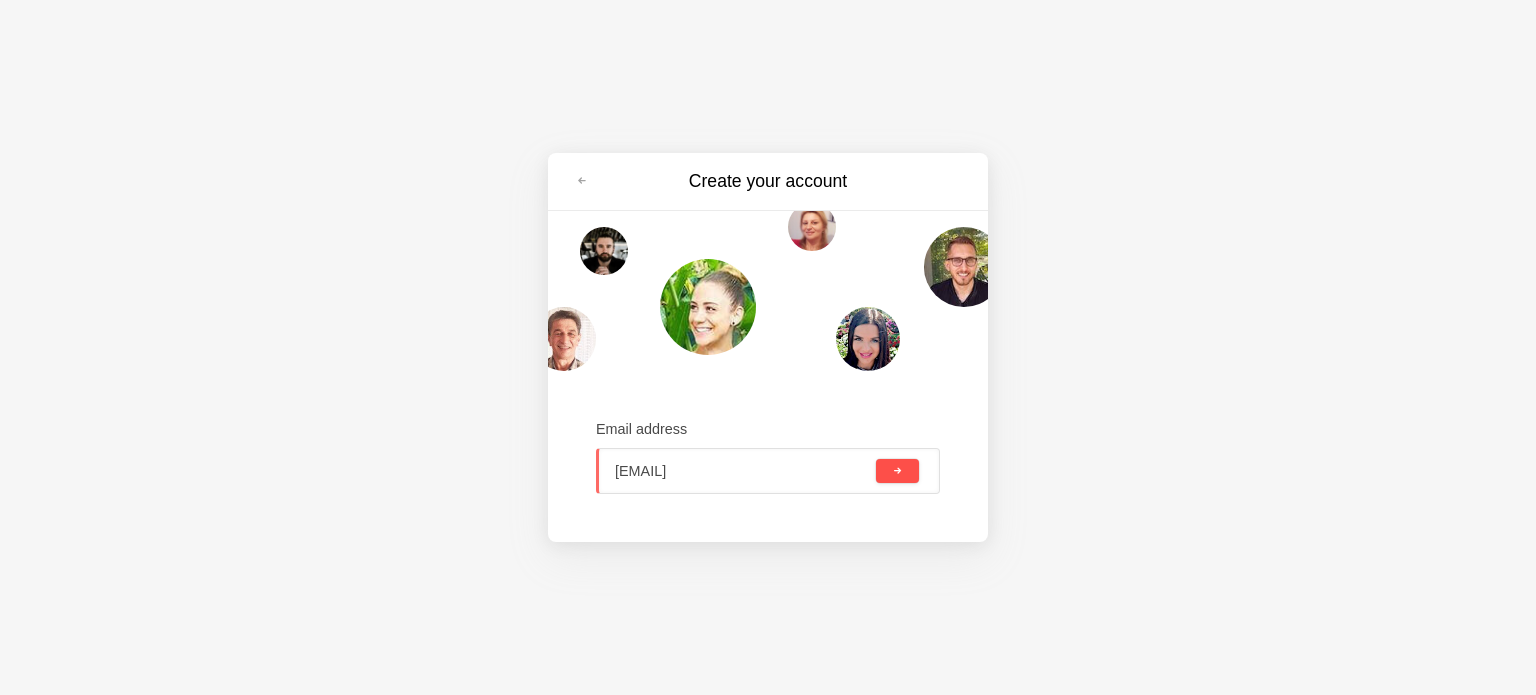 click at bounding box center [897, 471] 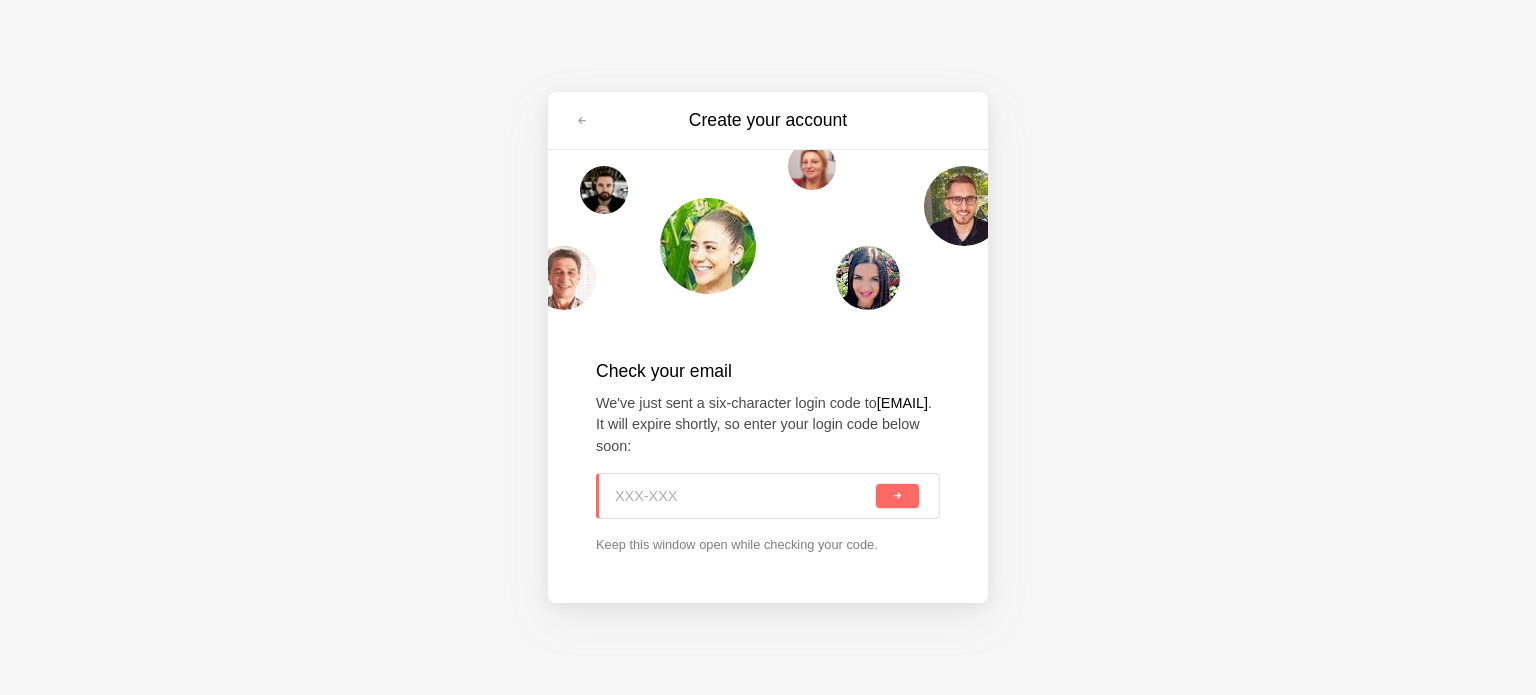 paste on "P2P-6F0" 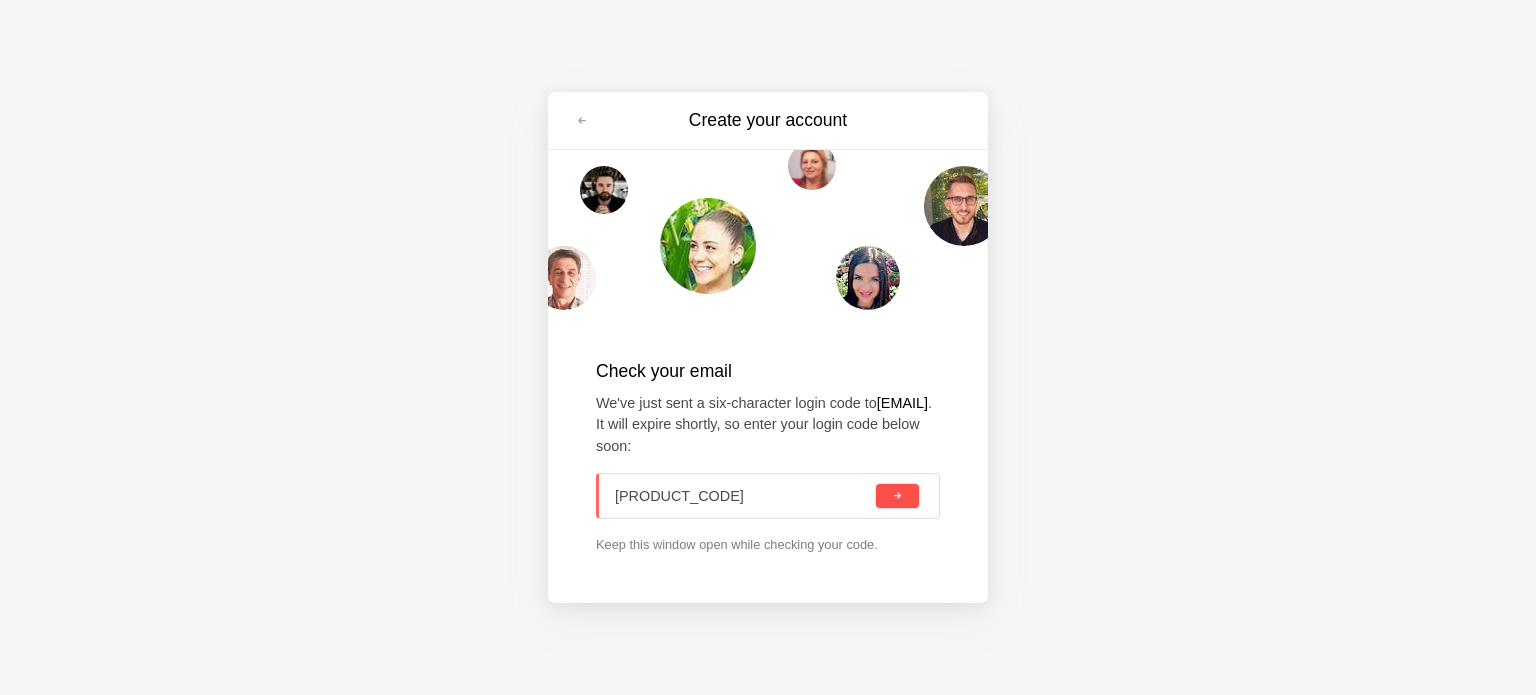 click at bounding box center (897, 496) 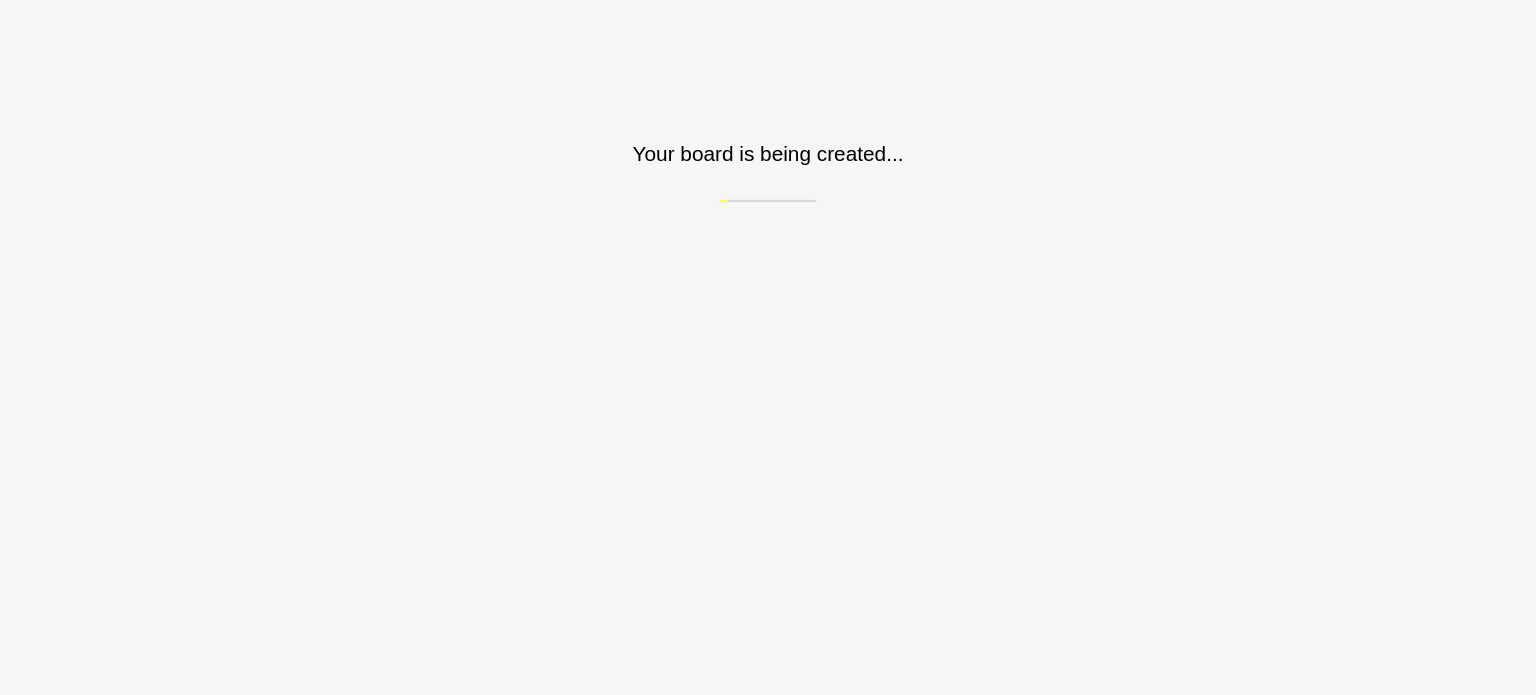 scroll, scrollTop: 0, scrollLeft: 0, axis: both 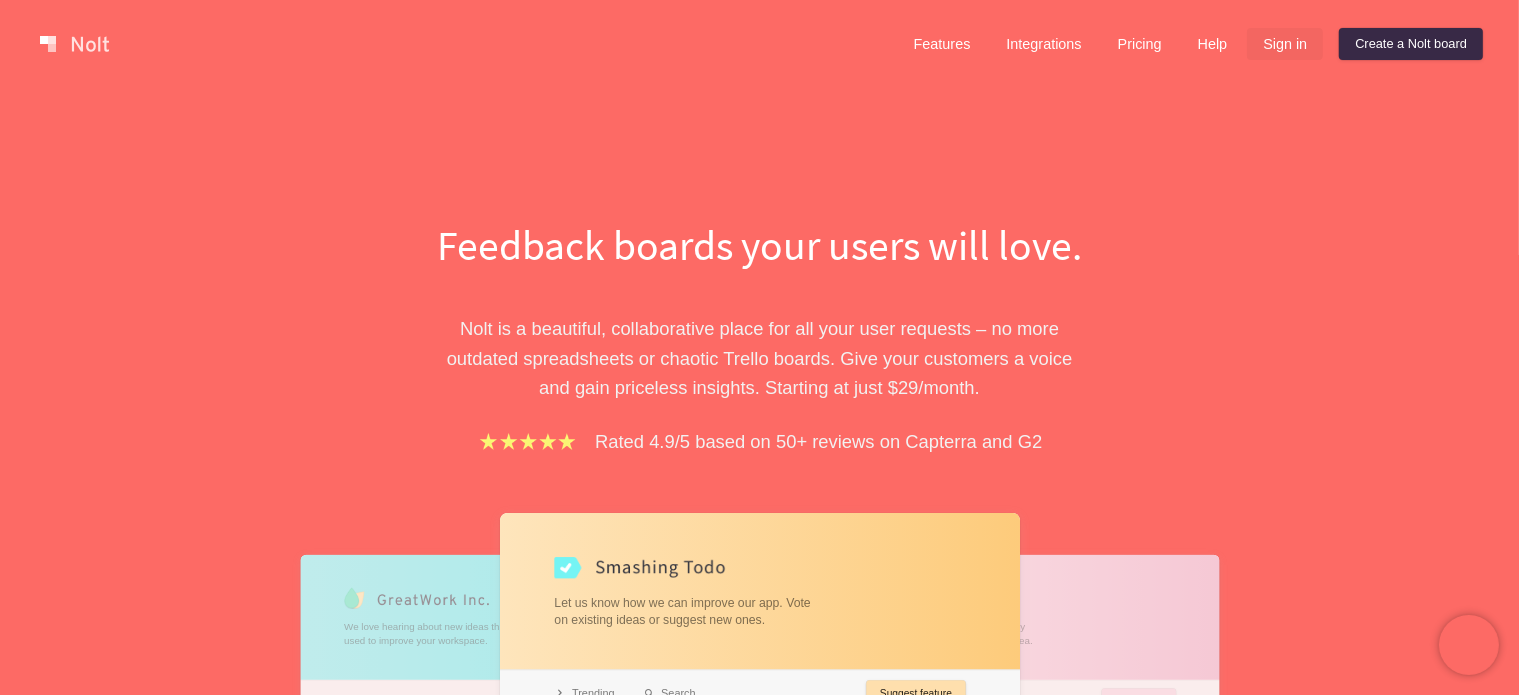 click on "Sign in" at bounding box center (1285, 44) 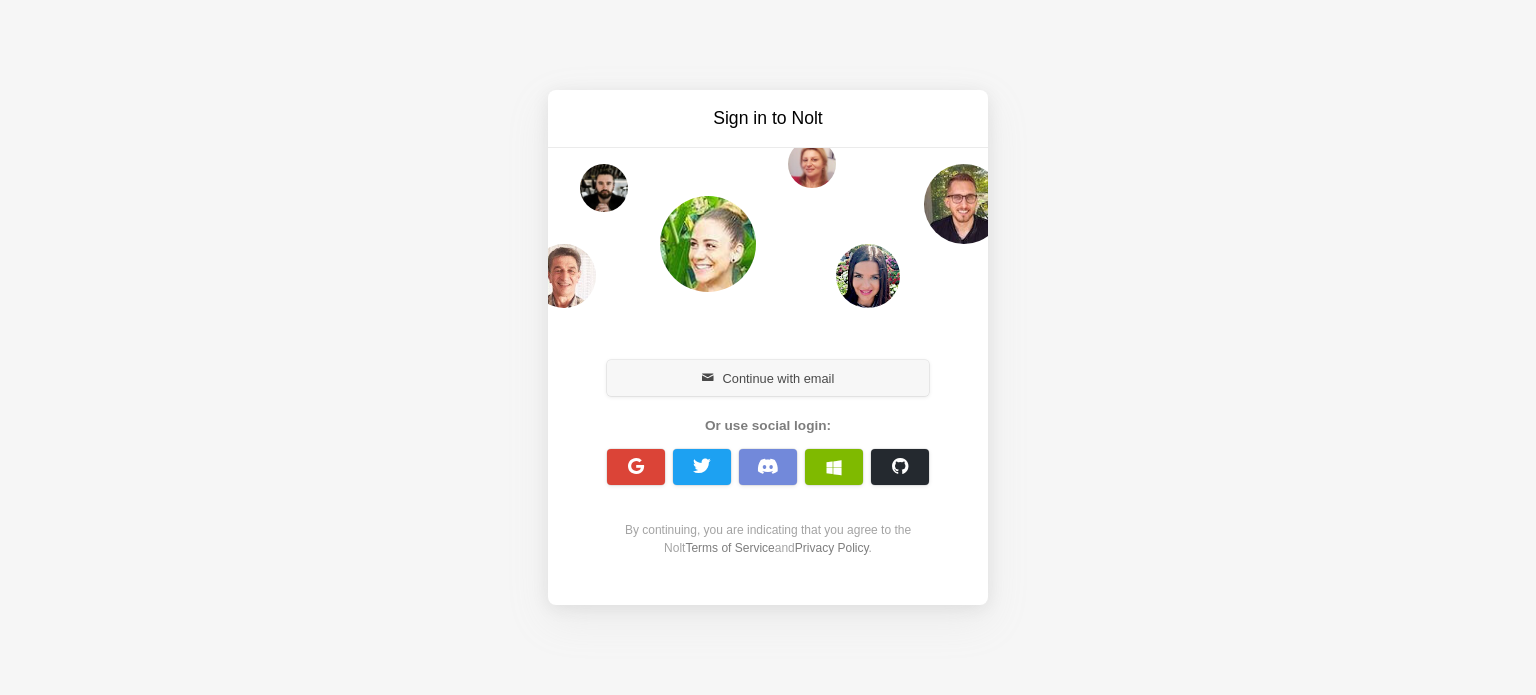 click on "Continue with email" at bounding box center [768, 378] 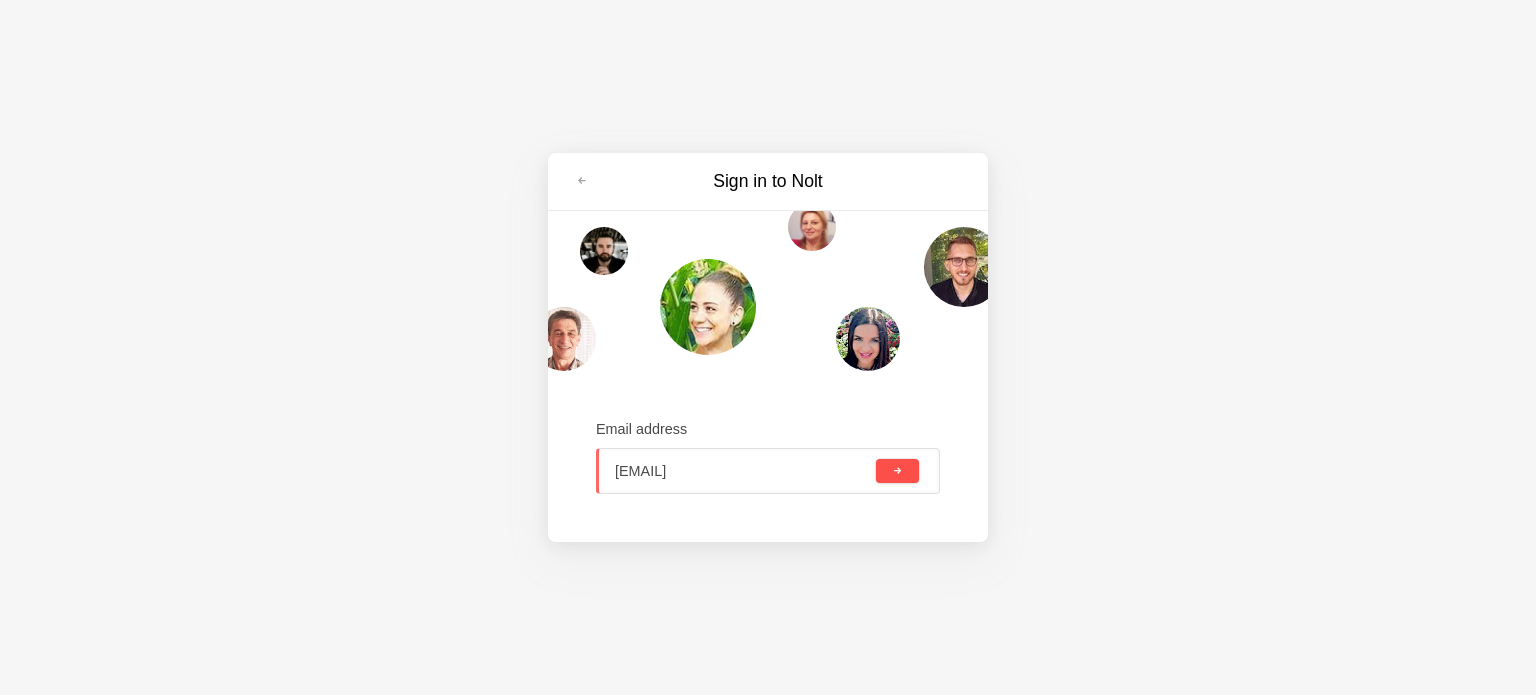 click at bounding box center [897, 471] 